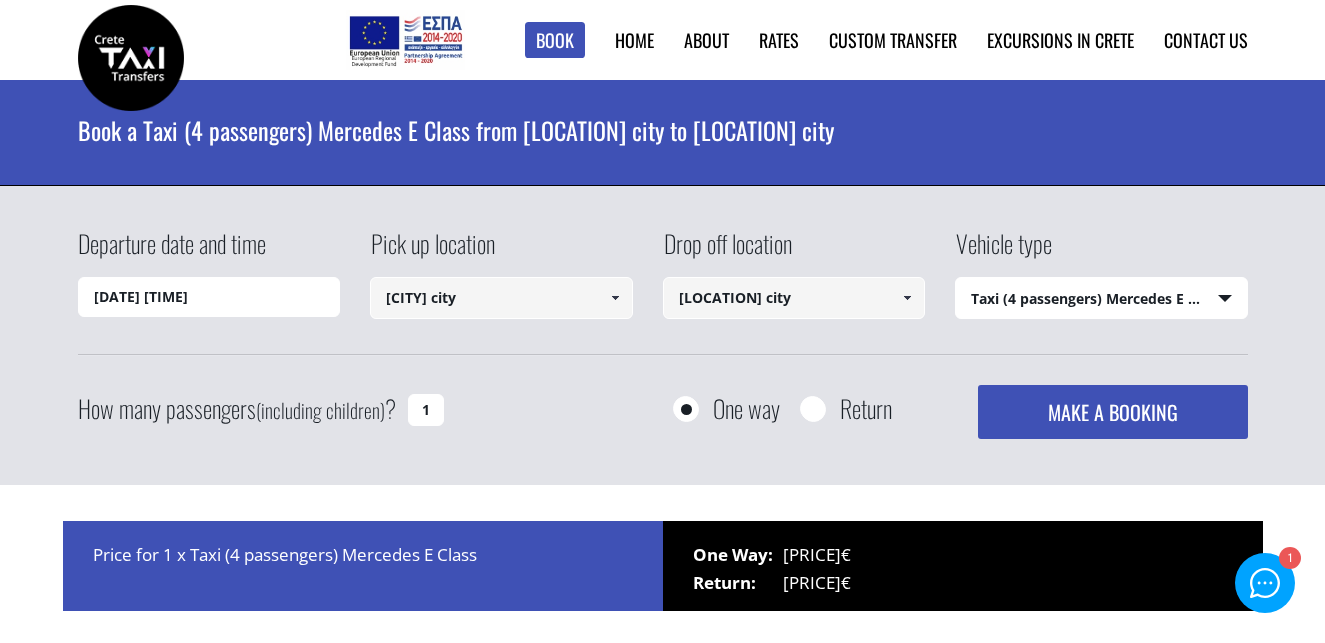 scroll, scrollTop: 0, scrollLeft: 0, axis: both 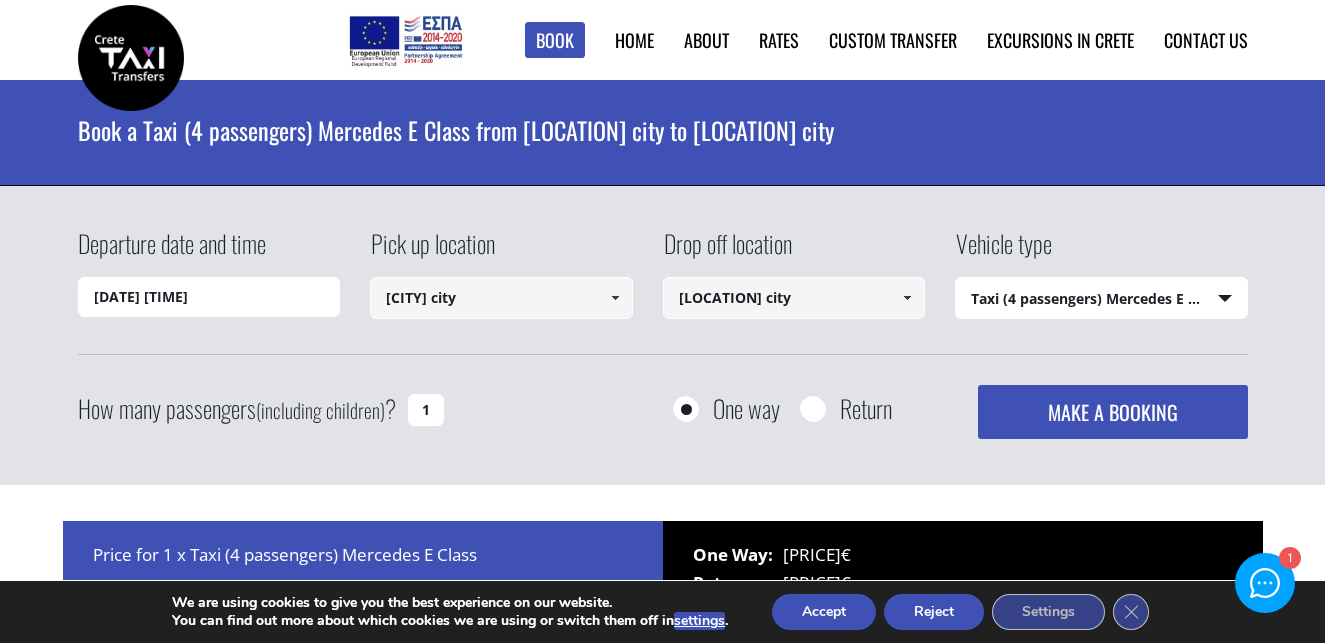 click at bounding box center (615, 298) 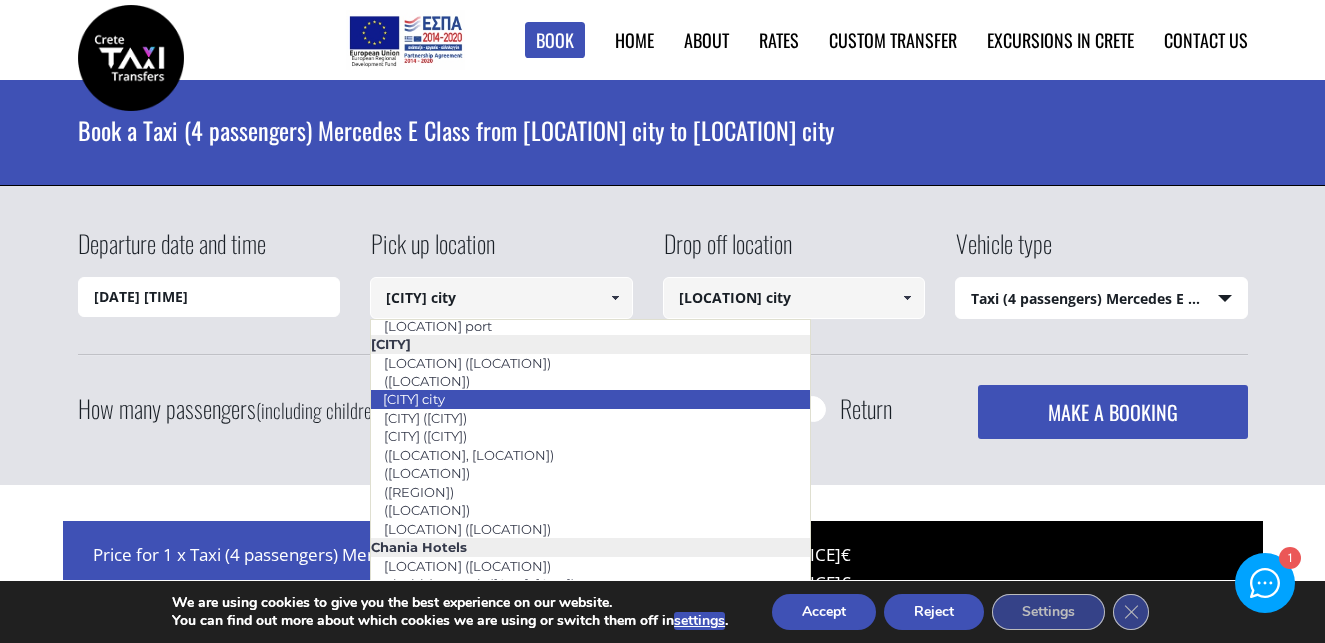 scroll, scrollTop: 111, scrollLeft: 0, axis: vertical 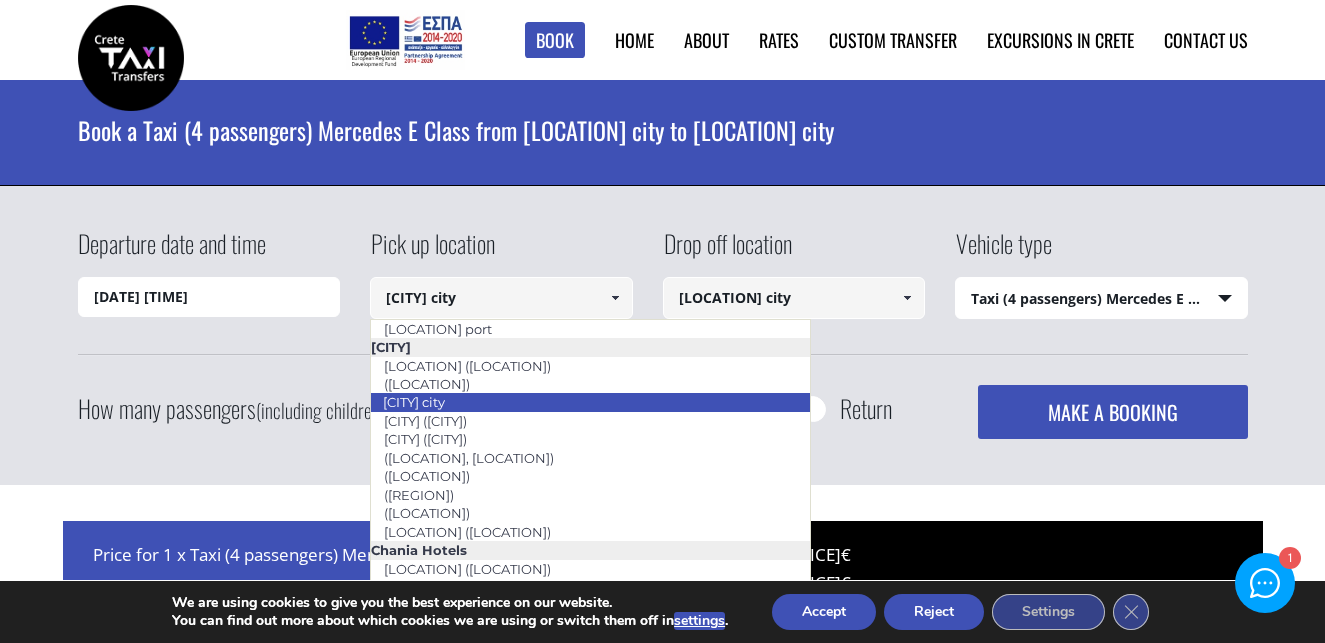 click on "[CITY] city" at bounding box center [414, 402] 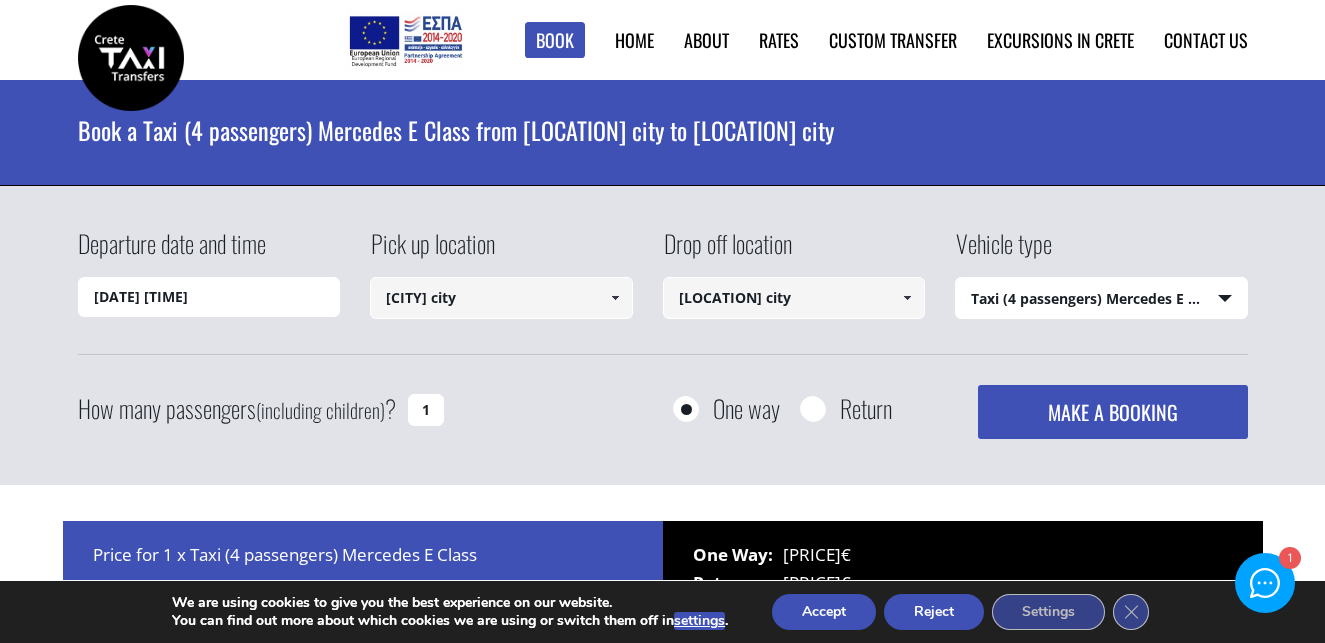 click on "[LOCATION] city" at bounding box center (794, 298) 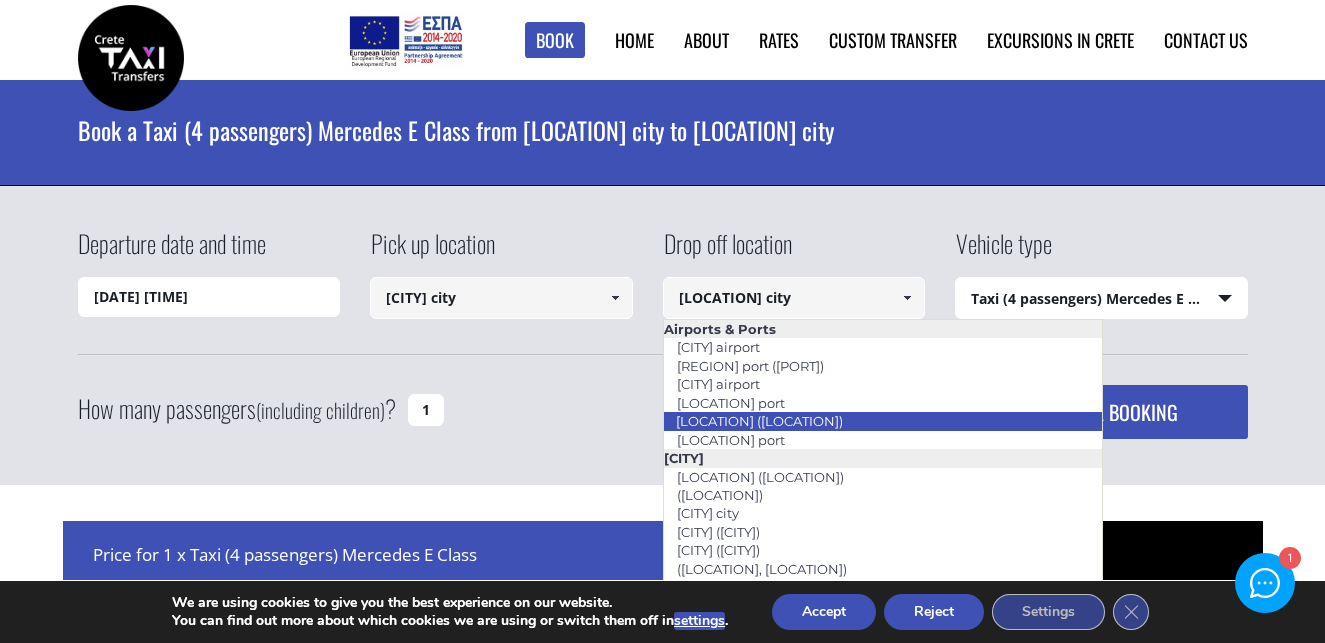 scroll, scrollTop: 1, scrollLeft: 0, axis: vertical 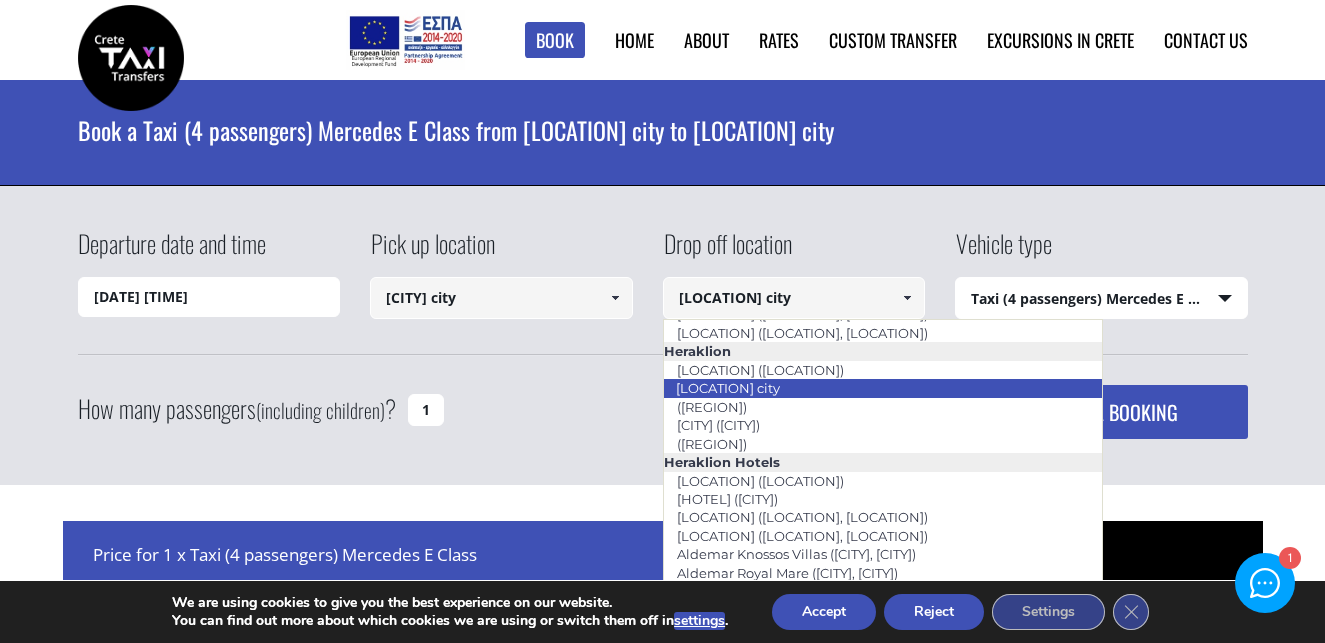 click on "[LOCATION] city" at bounding box center [728, 388] 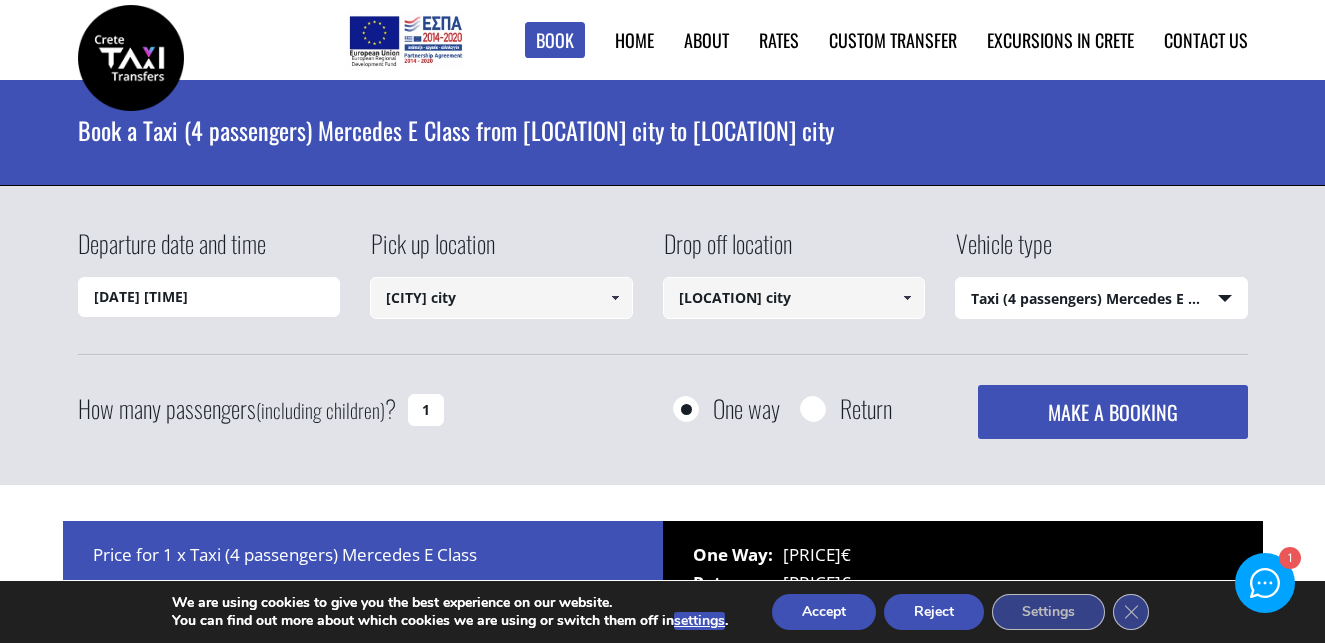 click on "Select vehicle type Taxi ([PASSENGERS] passengers) Mercedes E Class Mini Van ([PASSENGERS] passengers) Mercedes Vito Mini Bus ([PASSENGERS] passengers) Mercedes Sprinter Mini Bus [PASSENGERS] ([PASSENGERS] passengers) Mercedes Sprinter" at bounding box center [1101, 299] 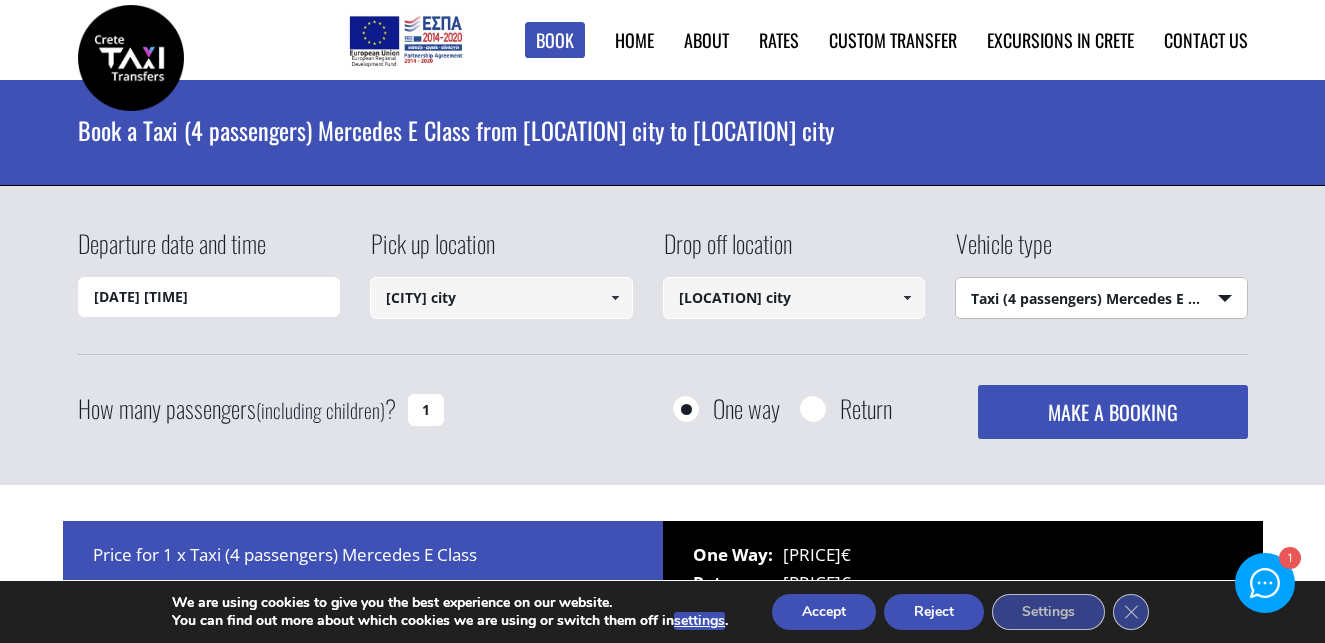 select on "542" 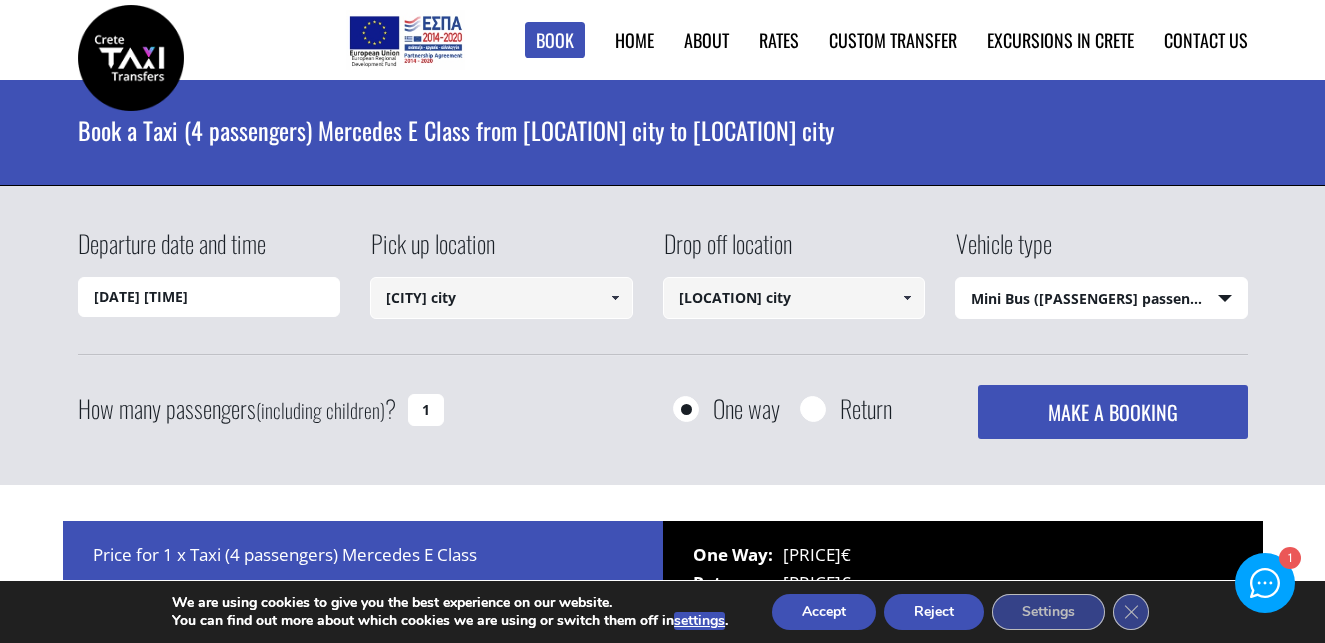 click on "1" at bounding box center [426, 410] 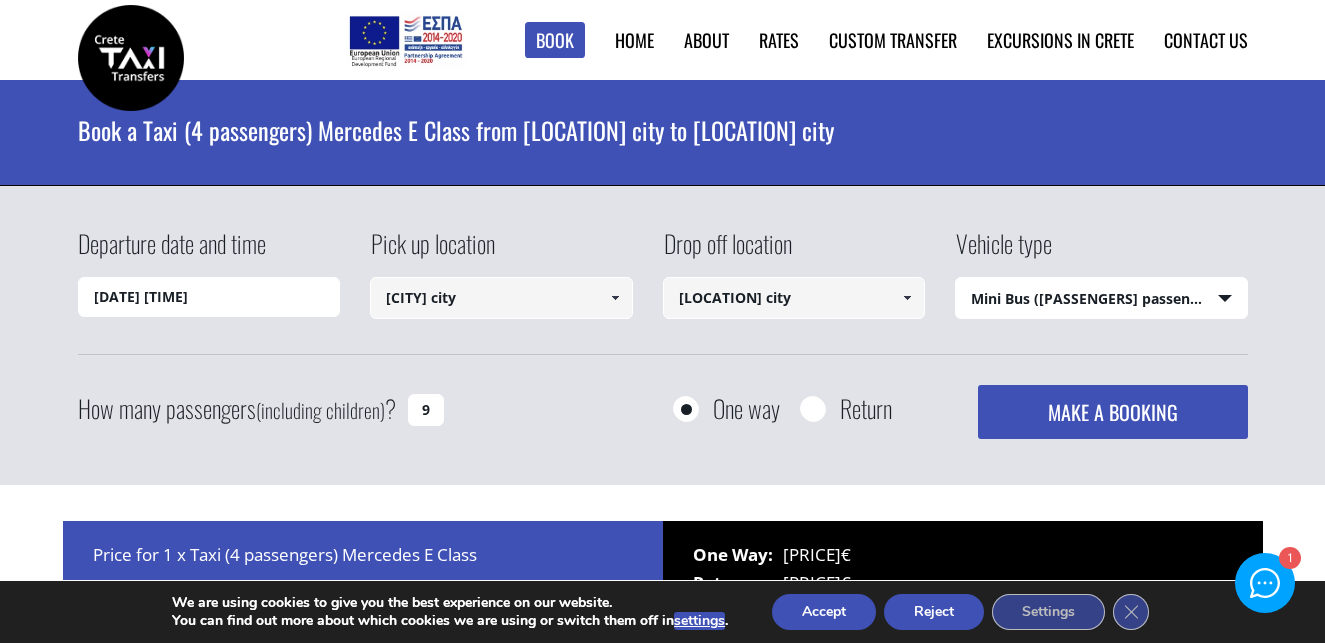 type on "9" 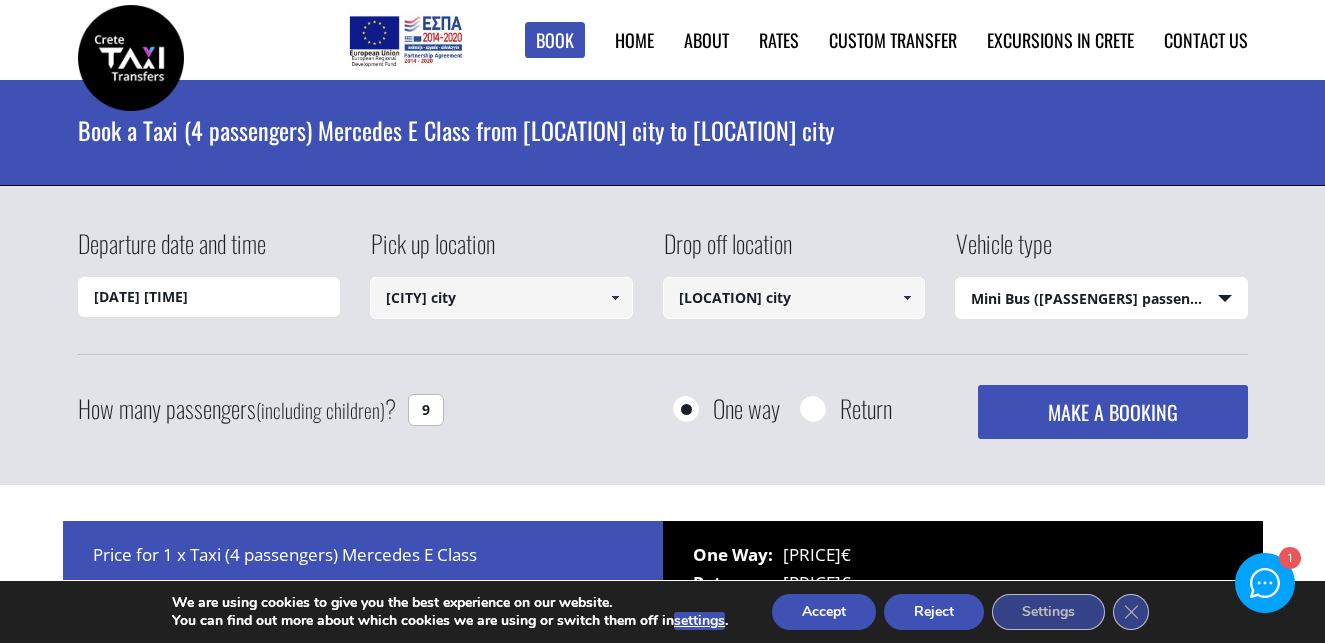 click on "MAKE A BOOKING" at bounding box center [1112, 412] 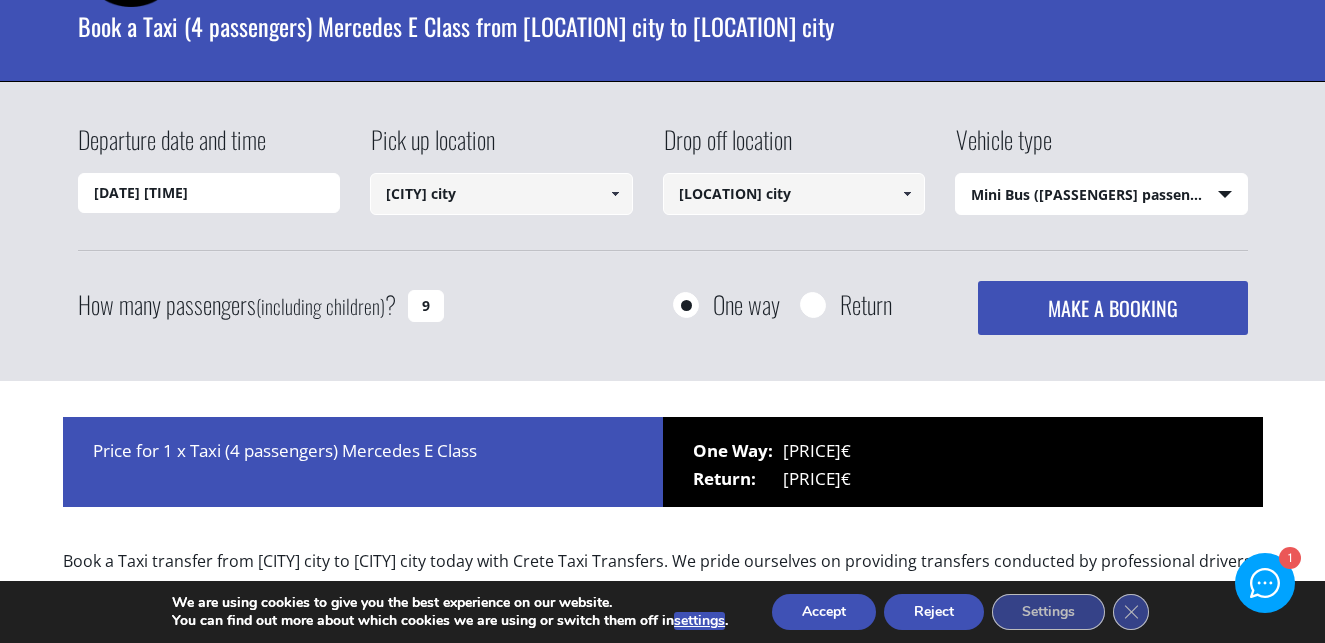 scroll, scrollTop: 83, scrollLeft: 0, axis: vertical 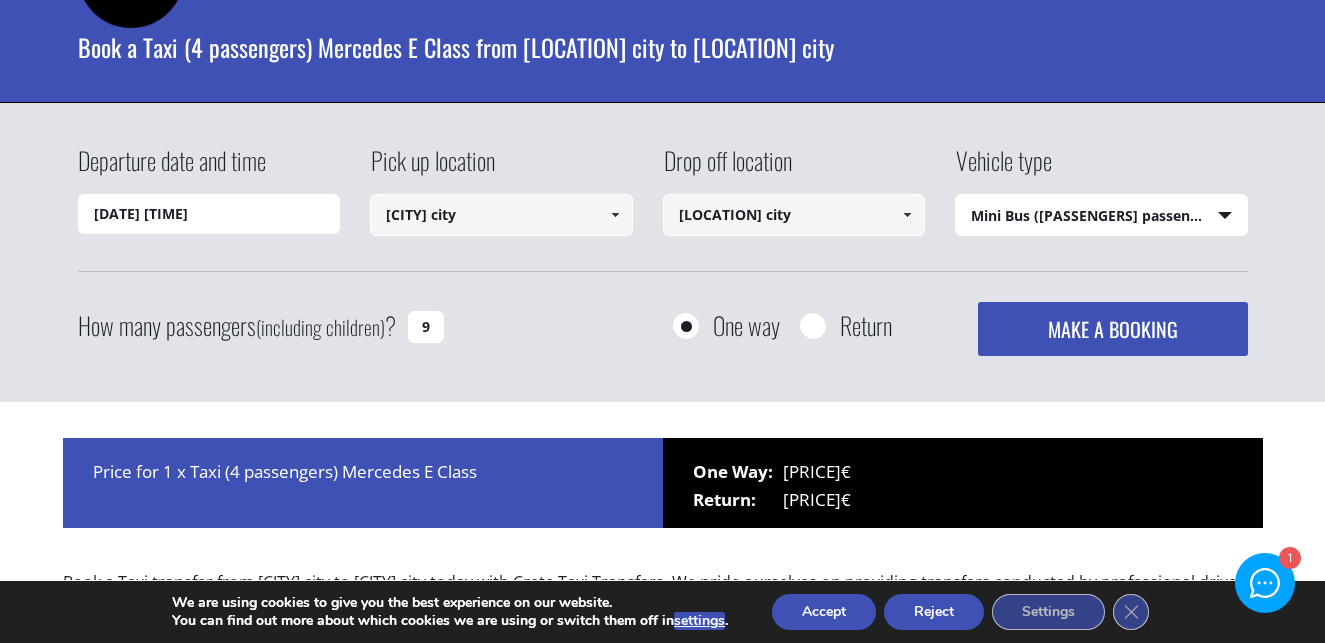 click on "Select vehicle type Taxi ([PASSENGERS] passengers) Mercedes E Class Mini Van ([PASSENGERS] passengers) Mercedes Vito Mini Bus ([PASSENGERS] passengers) Mercedes Sprinter Mini Bus [PASSENGERS] ([PASSENGERS] passengers) Mercedes Sprinter" at bounding box center [1101, 216] 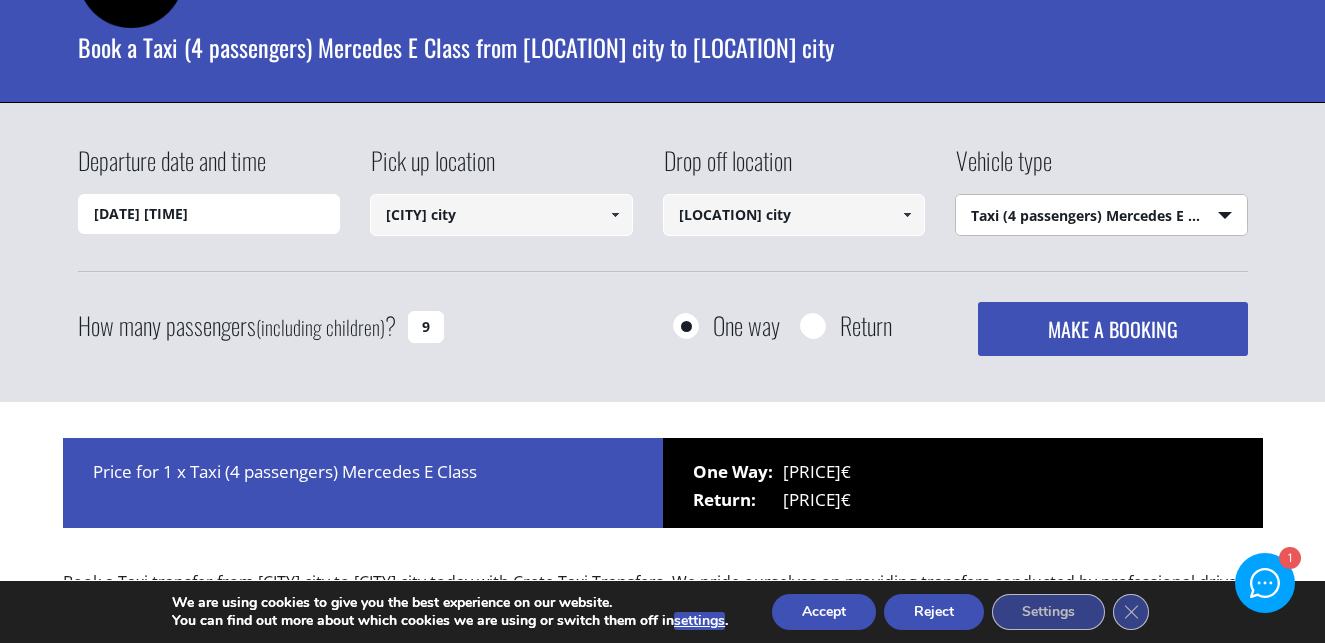 click on "MAKE A BOOKING" at bounding box center (1112, 329) 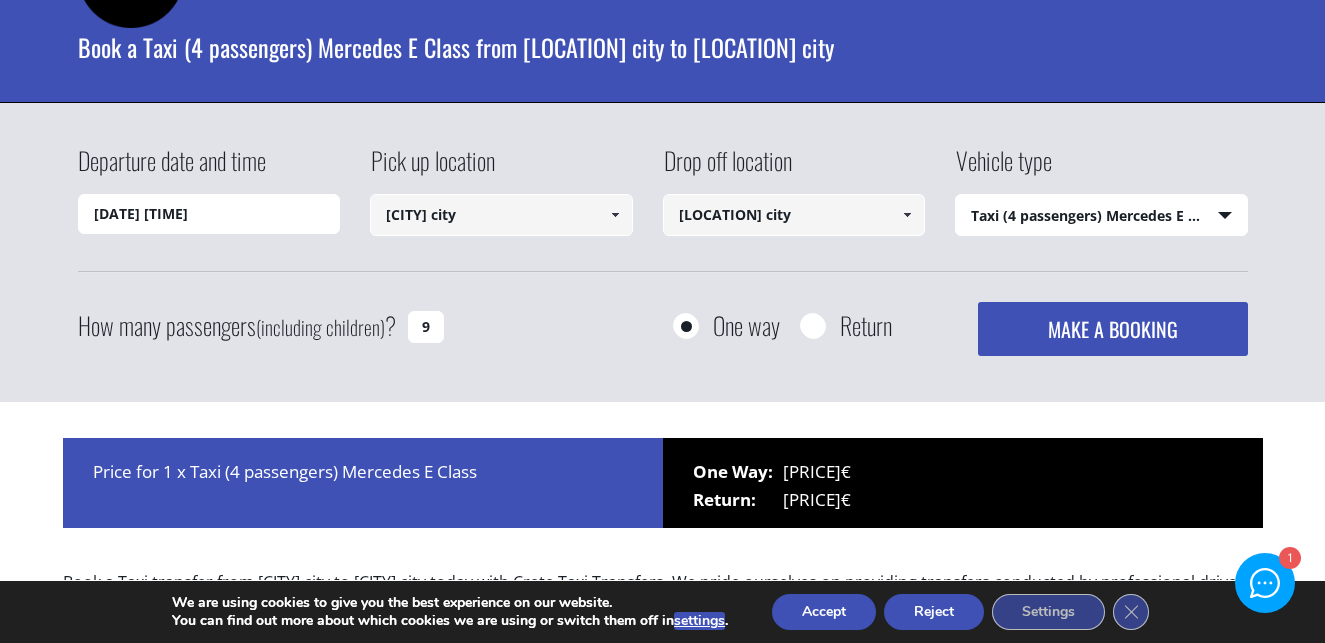 click on "Select vehicle type Taxi ([PASSENGERS] passengers) Mercedes E Class Mini Van ([PASSENGERS] passengers) Mercedes Vito Mini Bus ([PASSENGERS] passengers) Mercedes Sprinter Mini Bus [PASSENGERS] ([PASSENGERS] passengers) Mercedes Sprinter" at bounding box center (1101, 216) 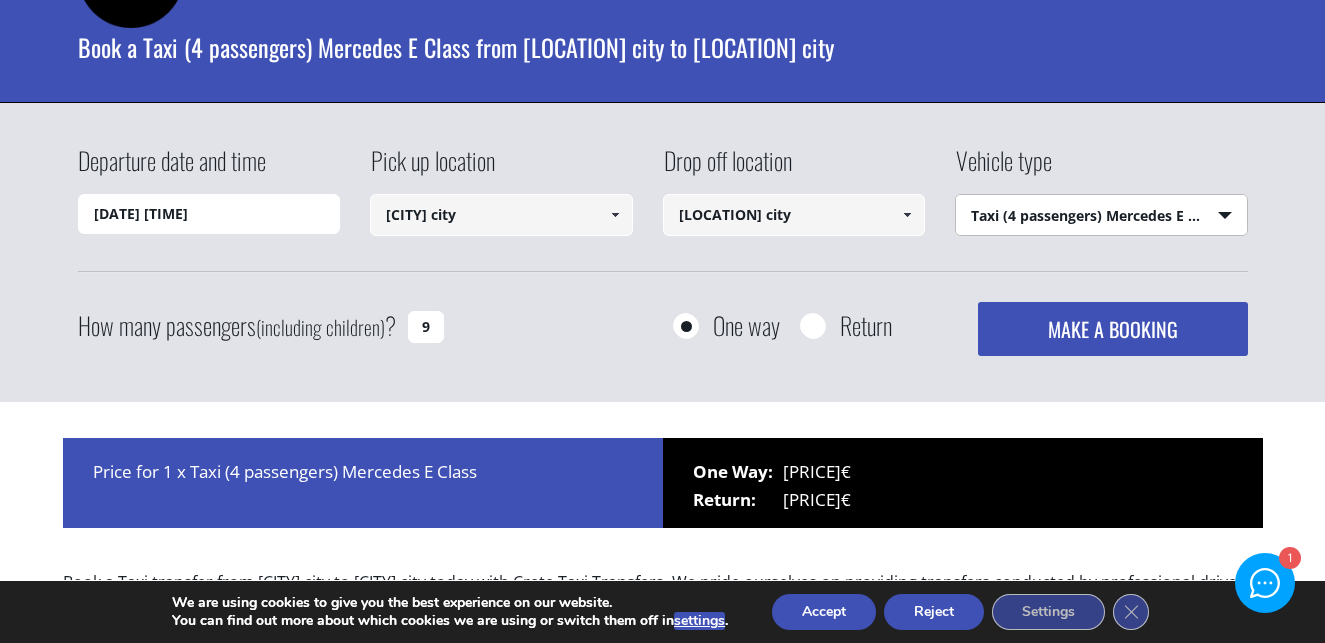 select on "542" 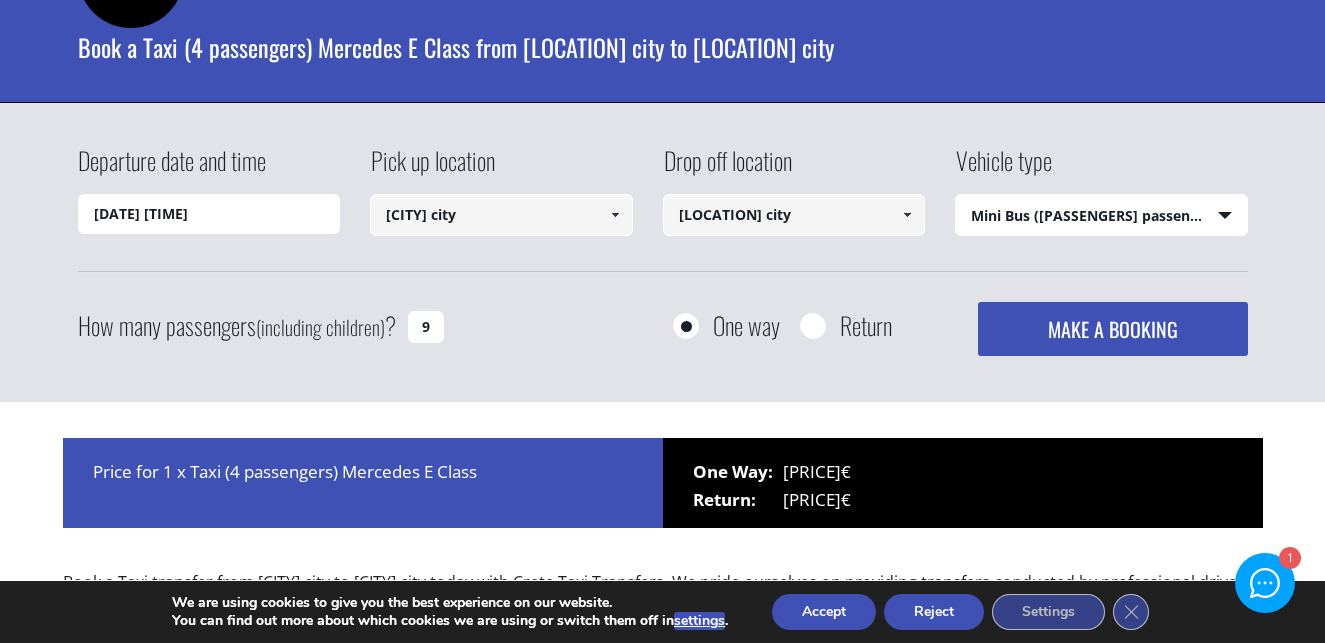 click on "MAKE A BOOKING" at bounding box center [1112, 329] 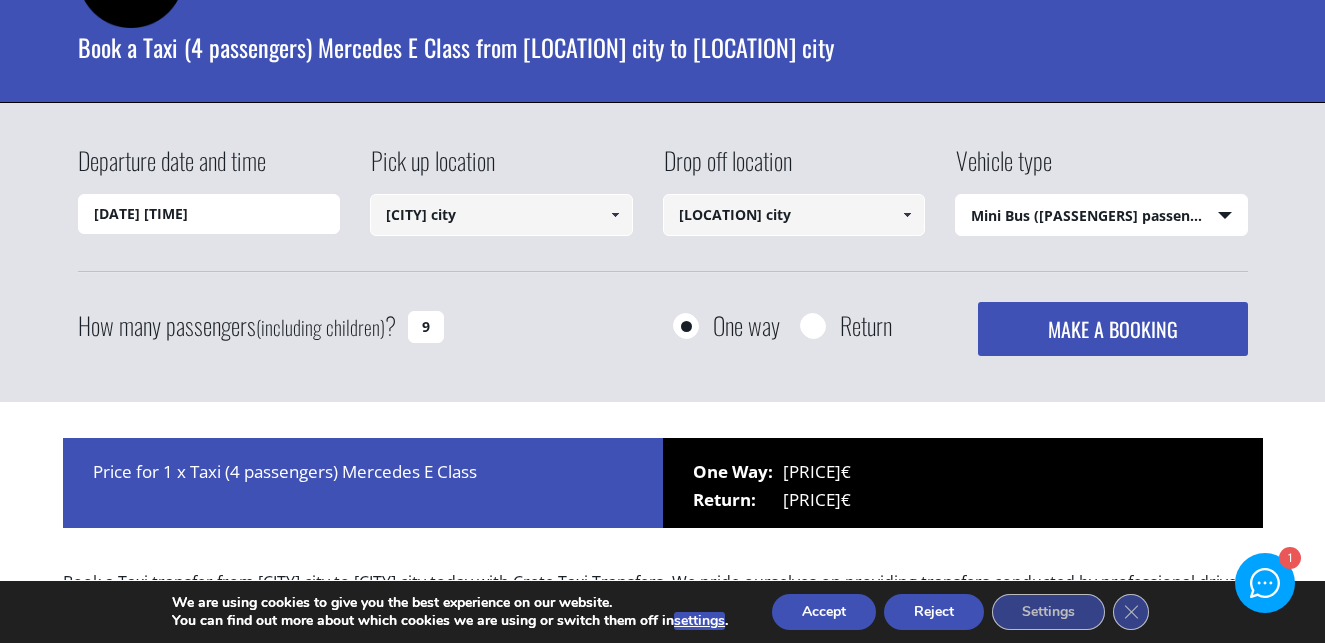 click on "[CITY] city" at bounding box center [501, 215] 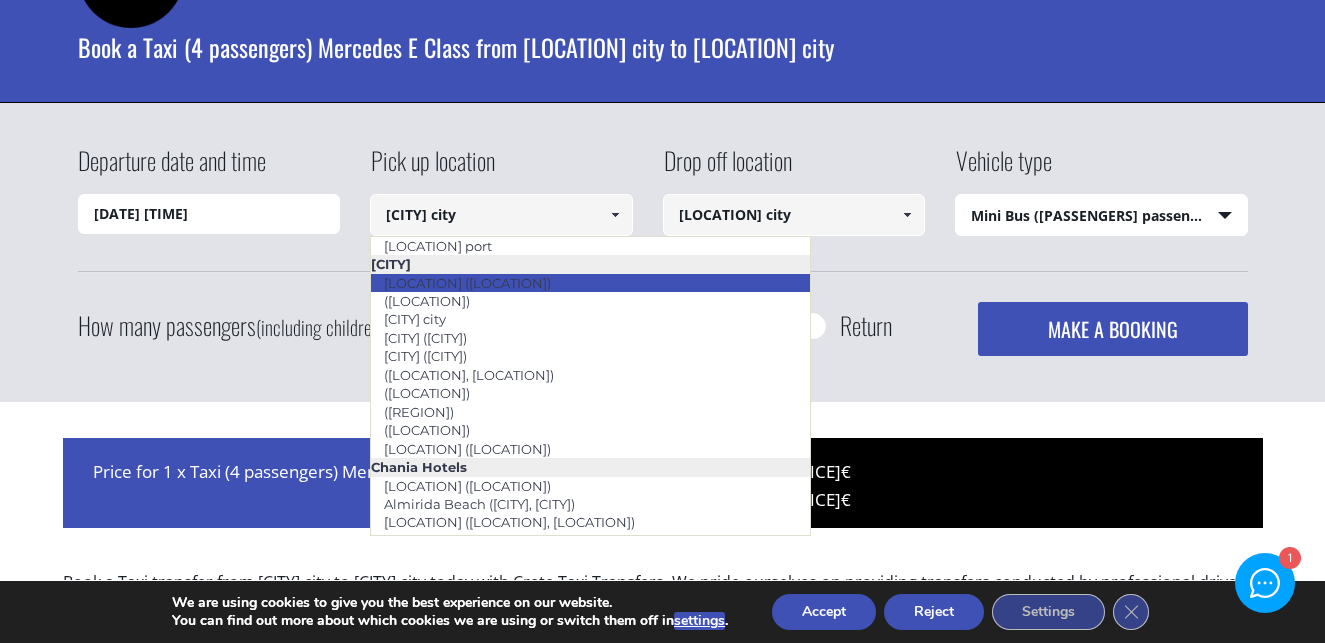 scroll, scrollTop: 110, scrollLeft: 0, axis: vertical 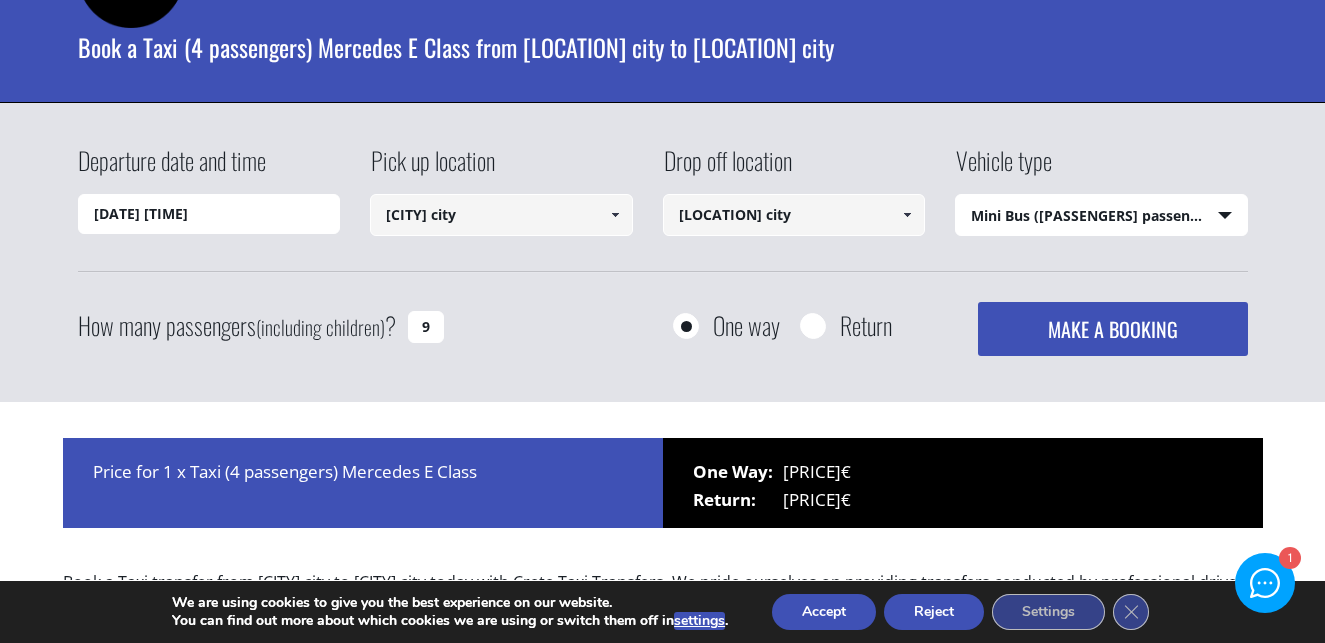 click at bounding box center (615, 215) 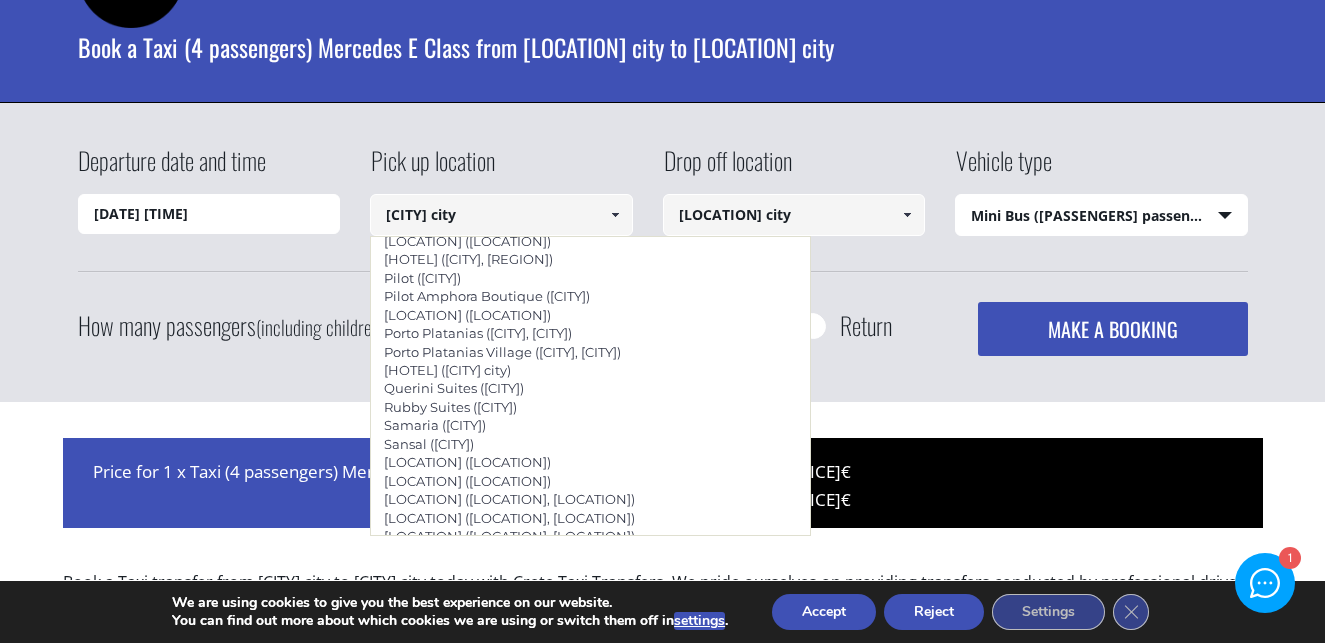 scroll, scrollTop: 1269, scrollLeft: 0, axis: vertical 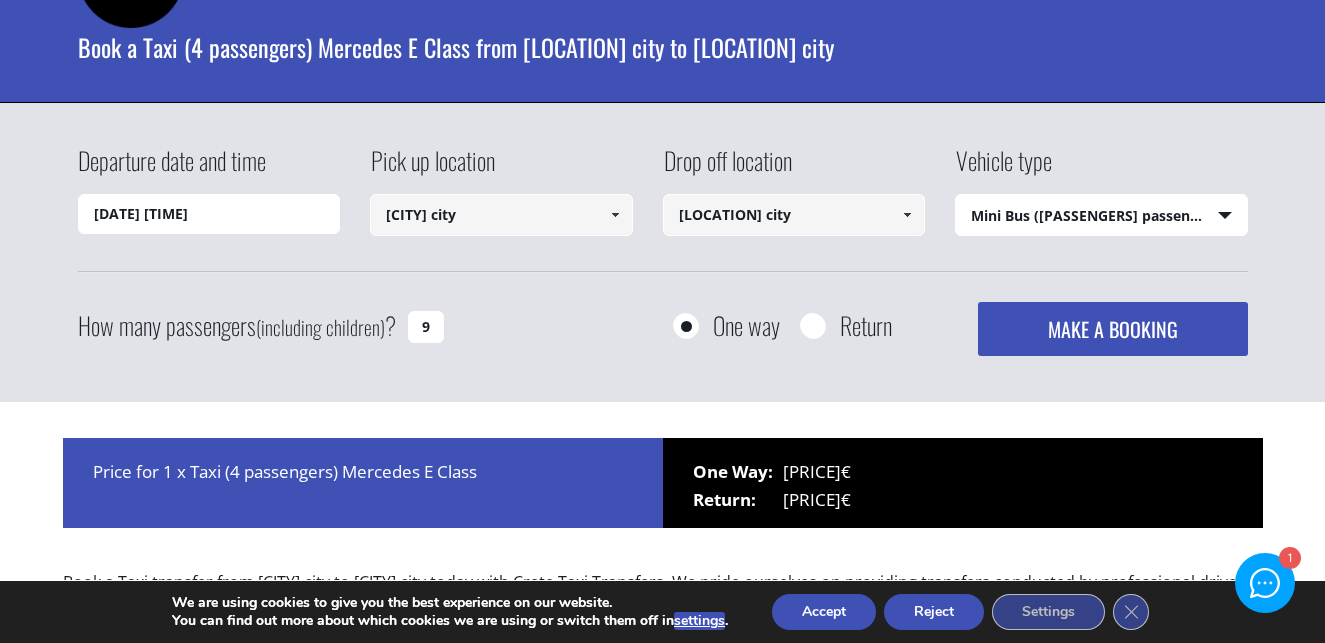 click at bounding box center (615, 215) 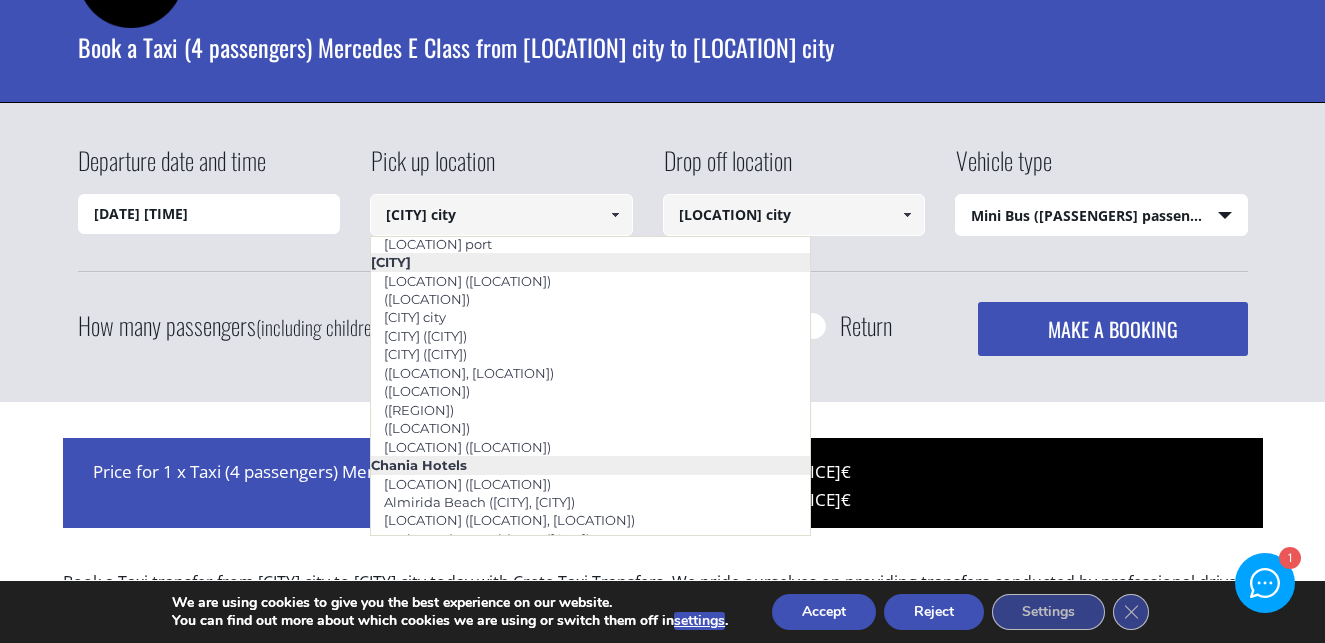 scroll, scrollTop: 116, scrollLeft: 0, axis: vertical 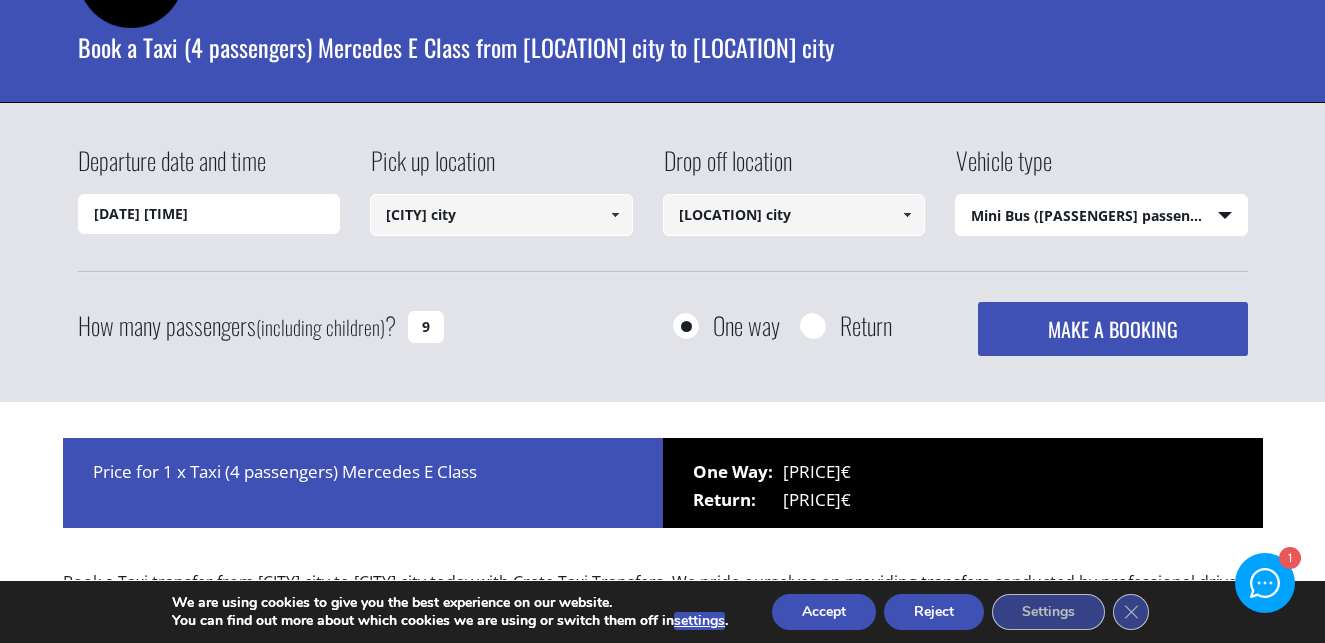 click at bounding box center [615, 215] 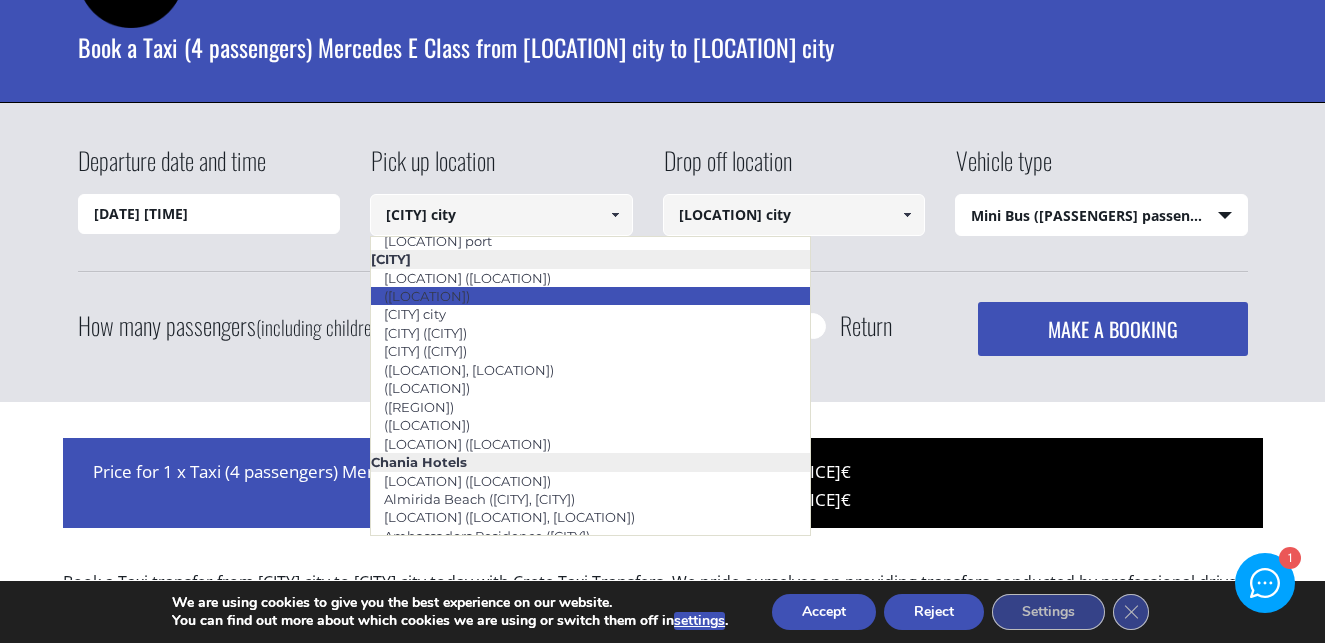 scroll, scrollTop: 110, scrollLeft: 0, axis: vertical 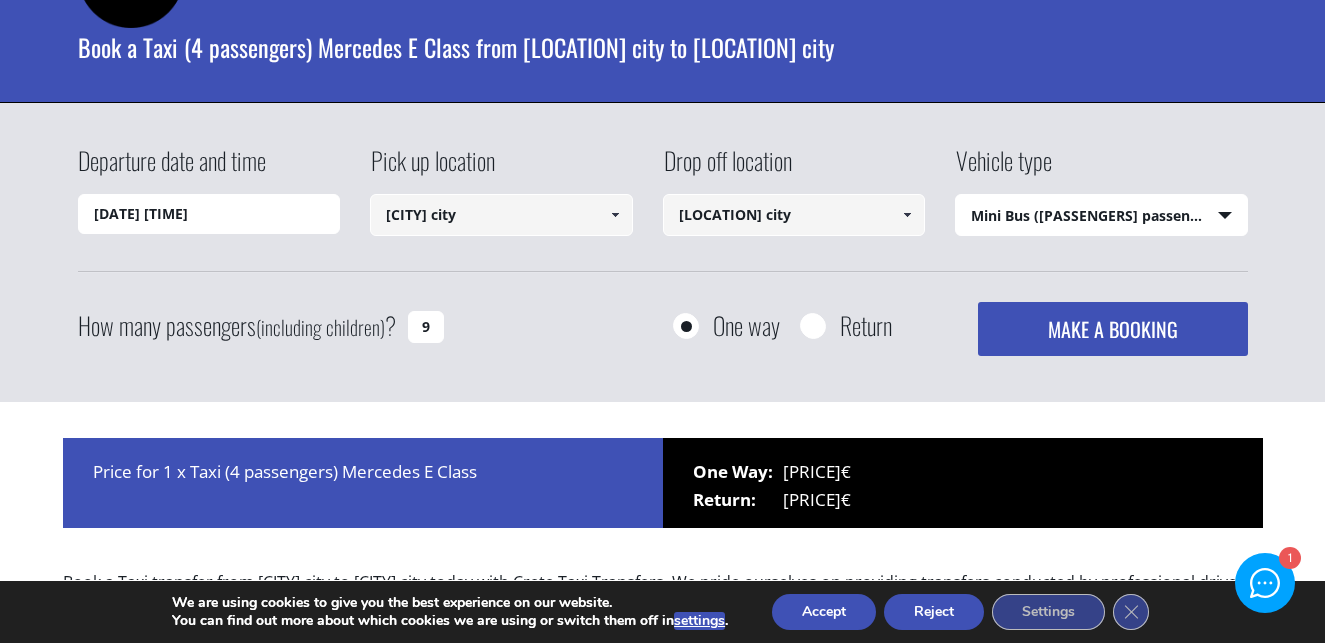 click at bounding box center [615, 215] 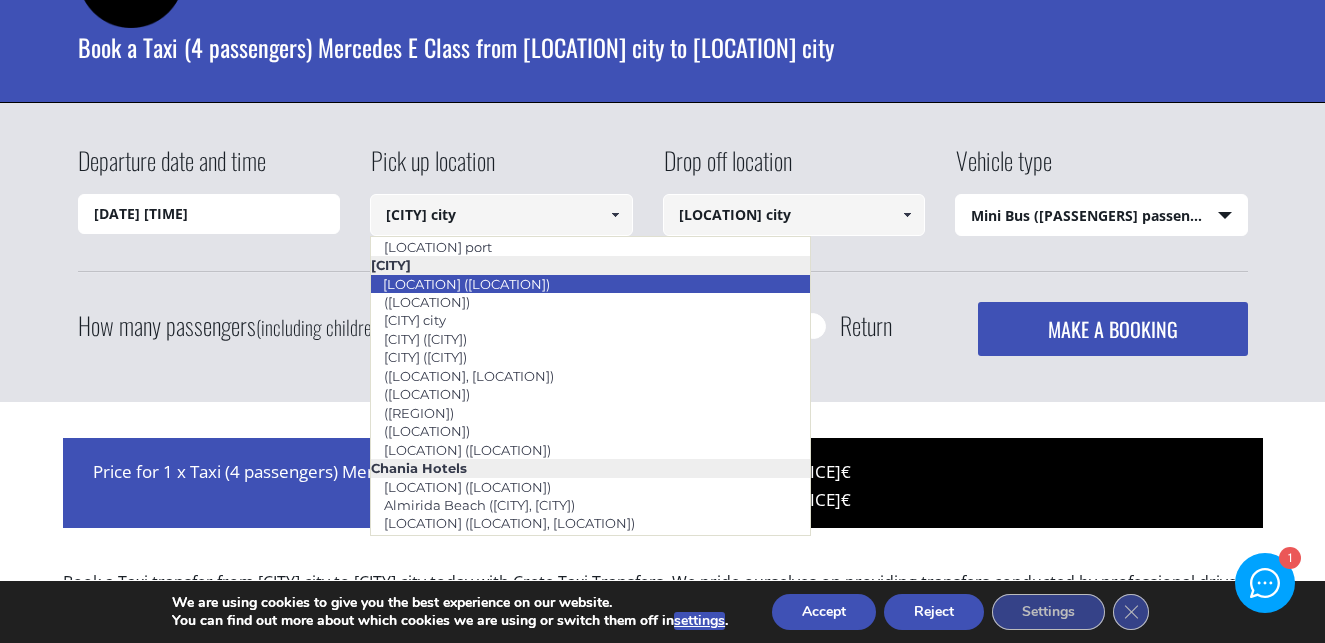 click on "[LOCATION] ([LOCATION])" at bounding box center (466, 284) 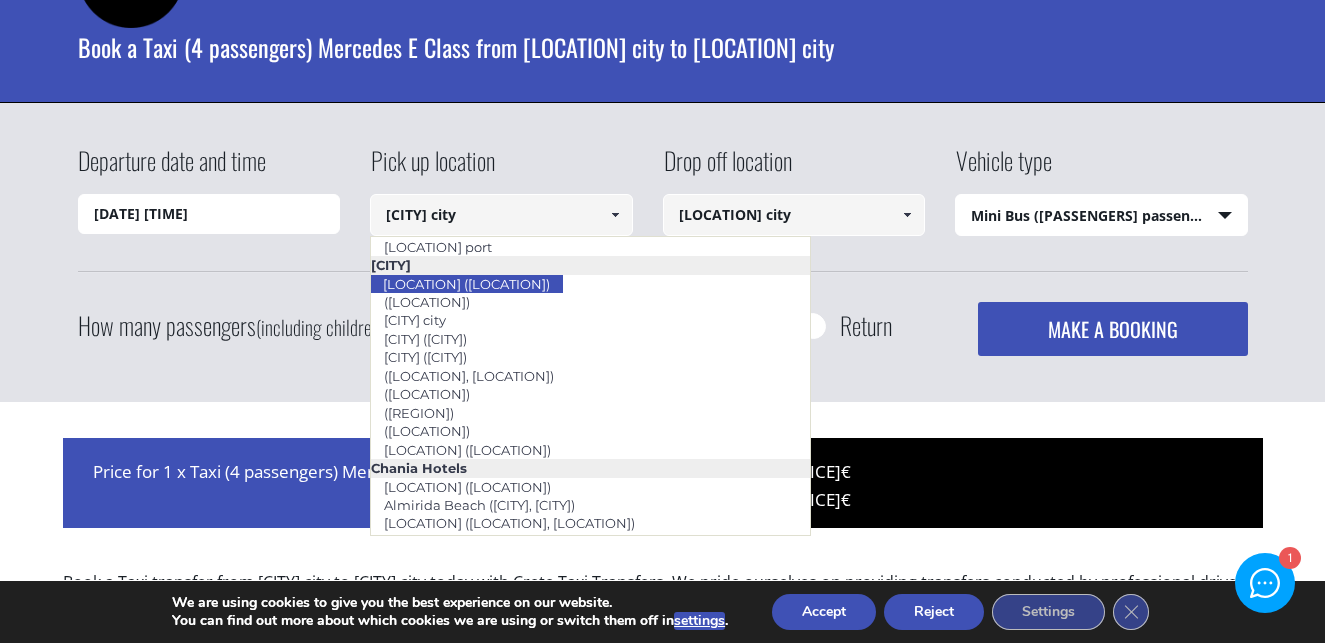 type on "[LOCATION] ([LOCATION])" 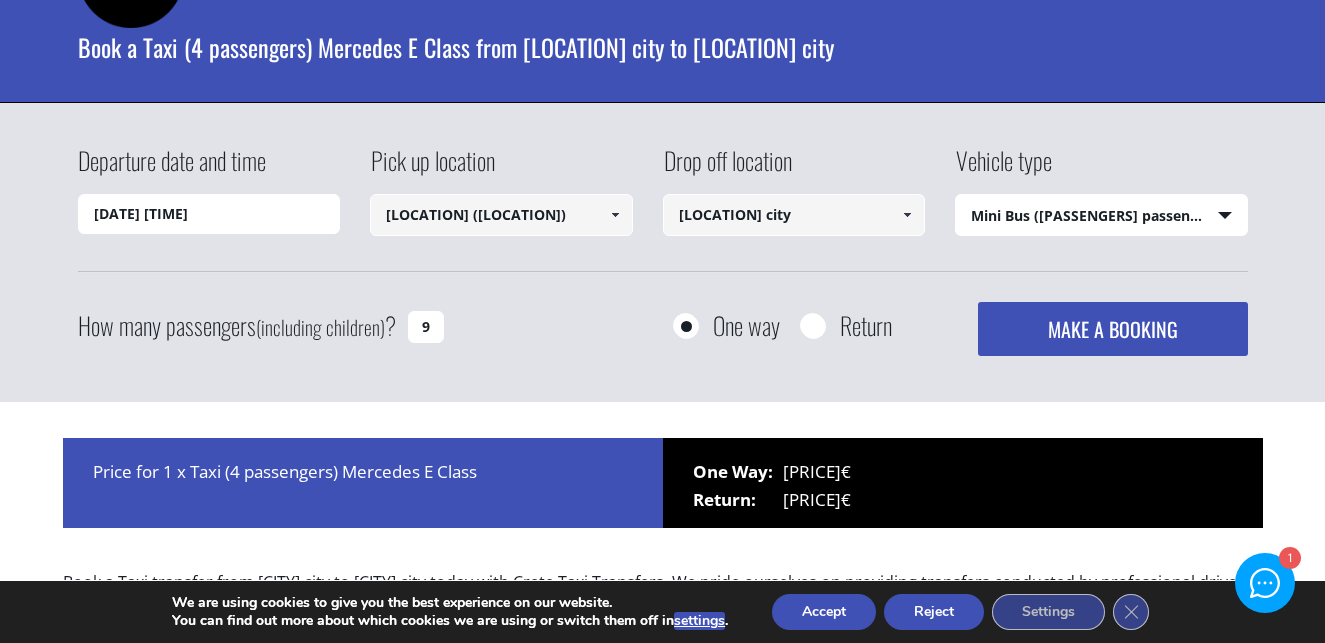 click at bounding box center [907, 215] 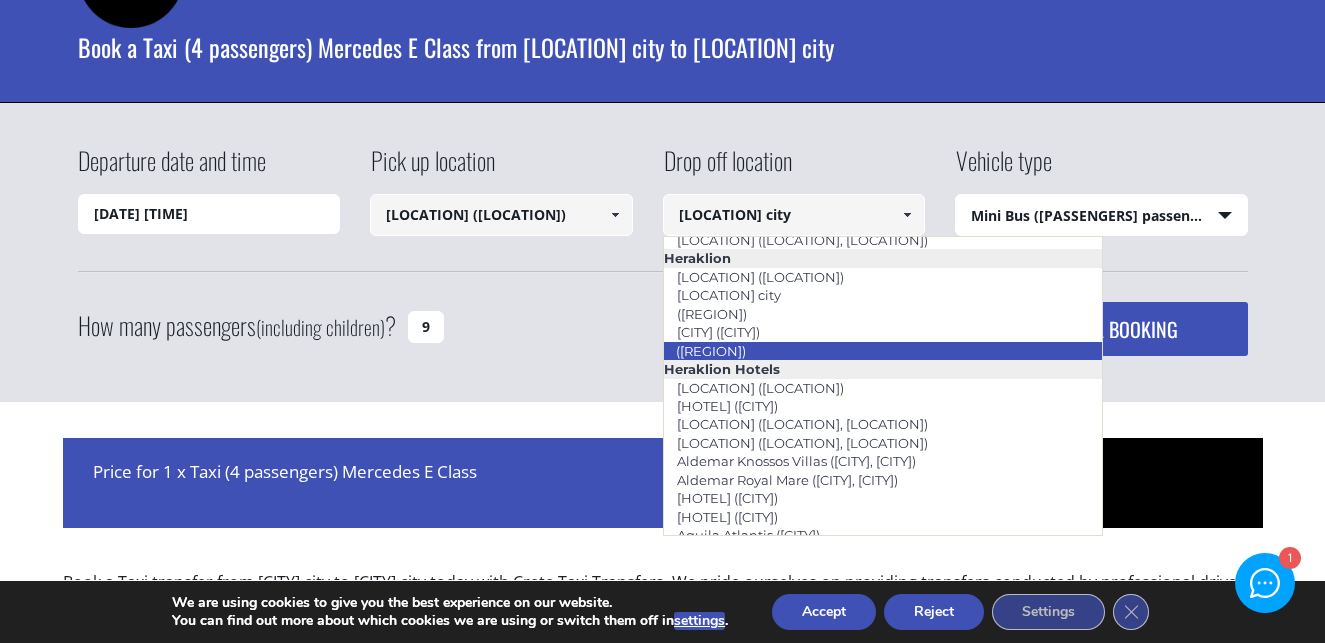 scroll, scrollTop: 1389, scrollLeft: 0, axis: vertical 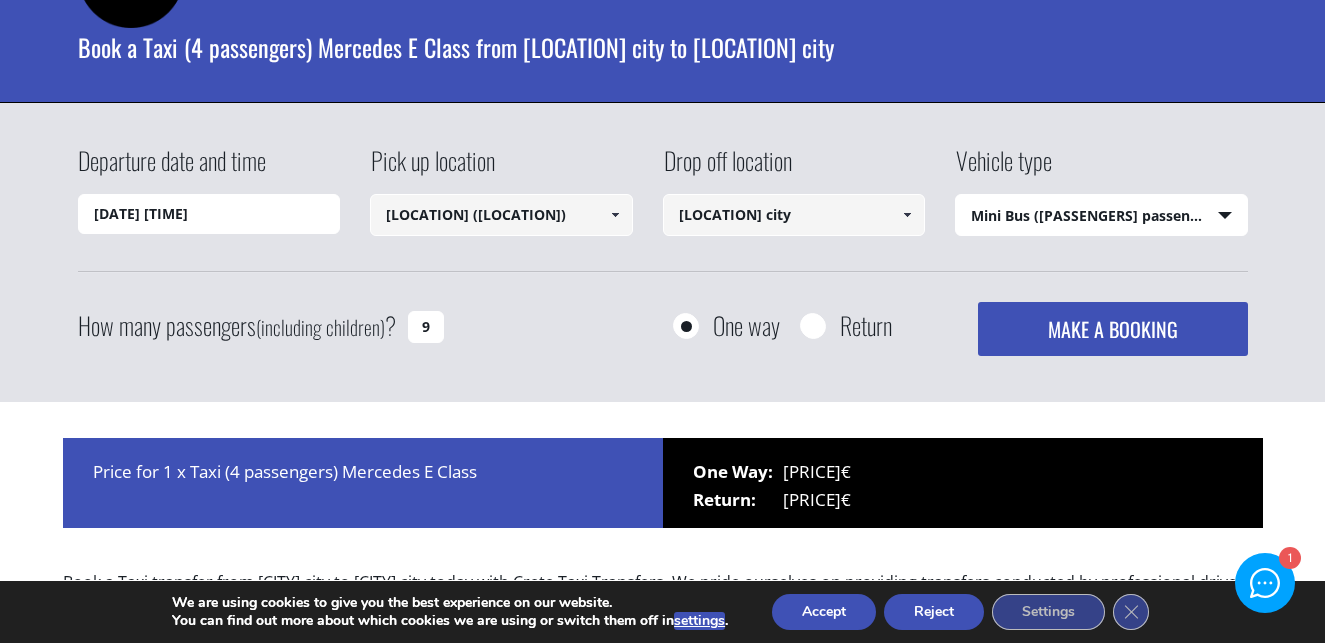 click at bounding box center (907, 215) 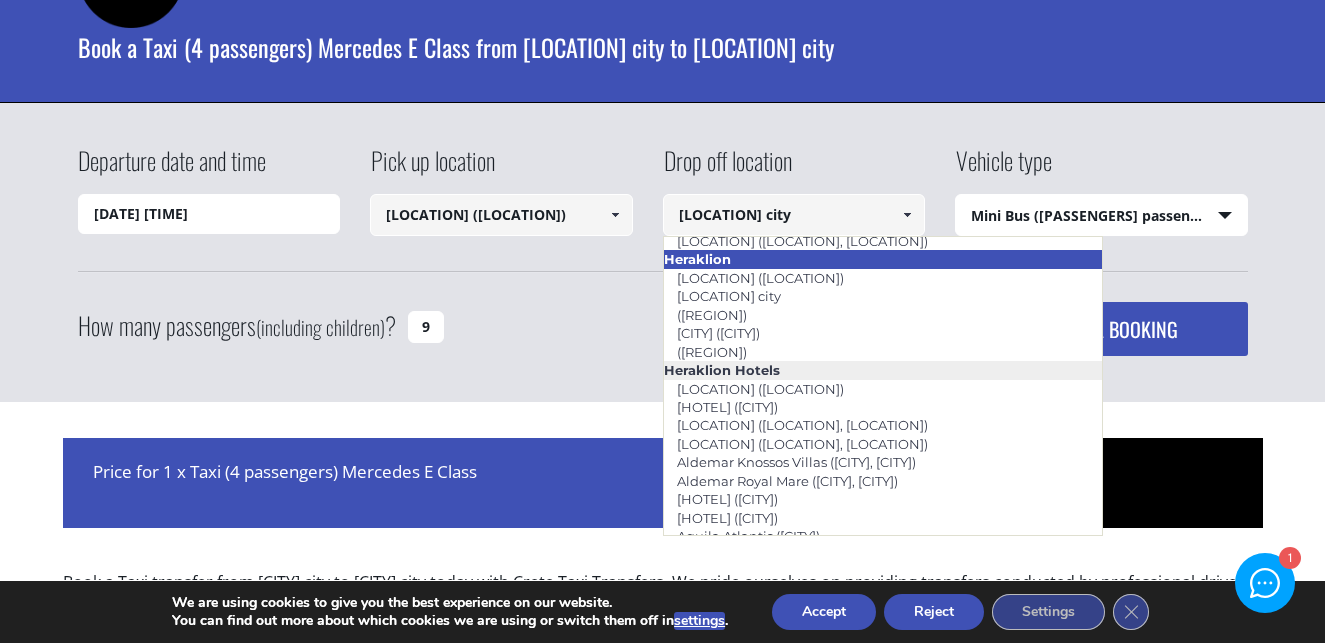 scroll, scrollTop: 1384, scrollLeft: 0, axis: vertical 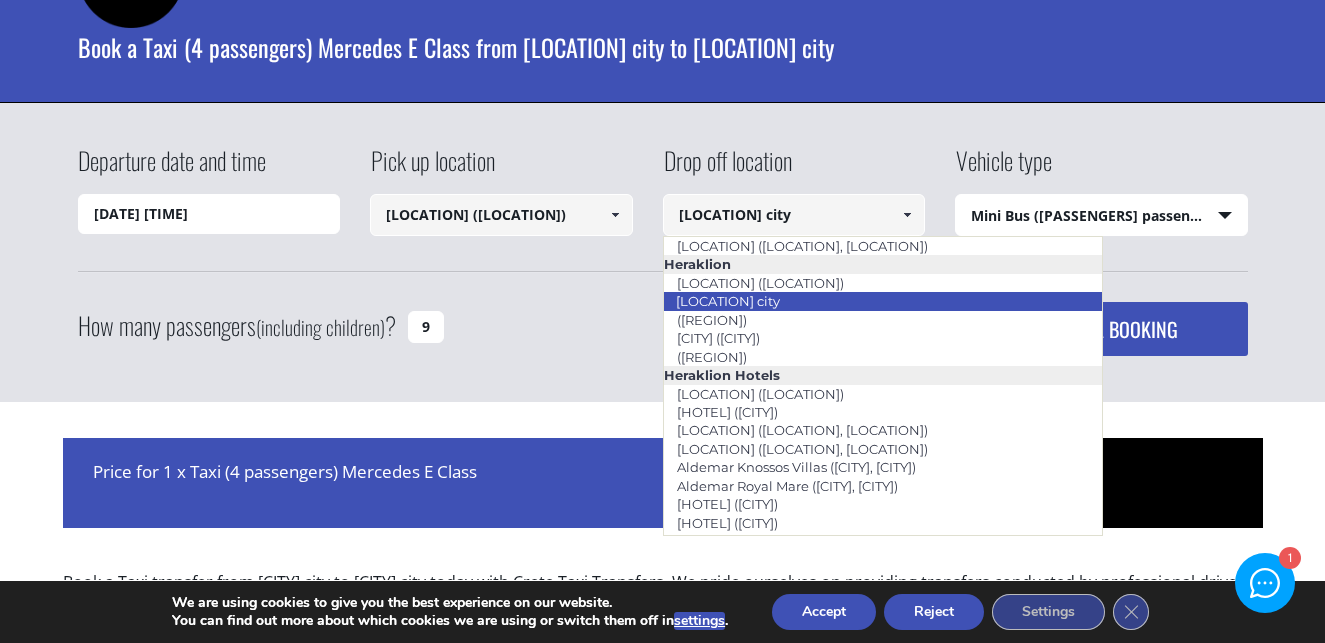 click on "[LOCATION] city" at bounding box center [883, 301] 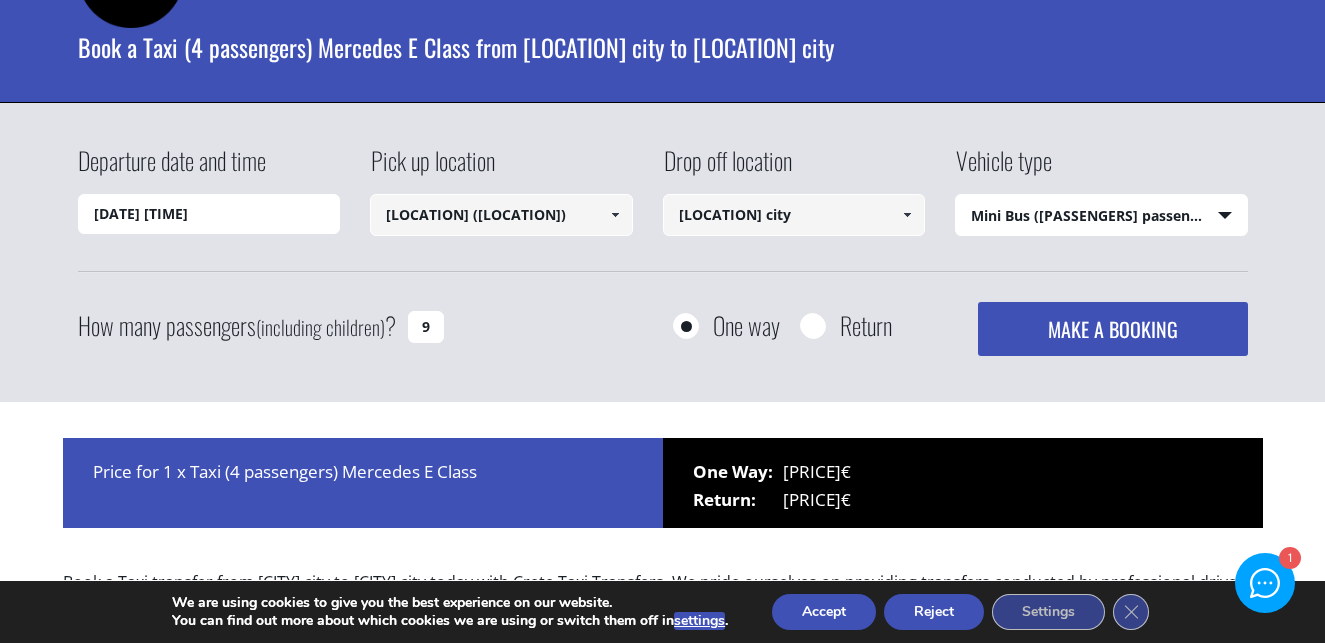 click on "MAKE A BOOKING" at bounding box center [1112, 329] 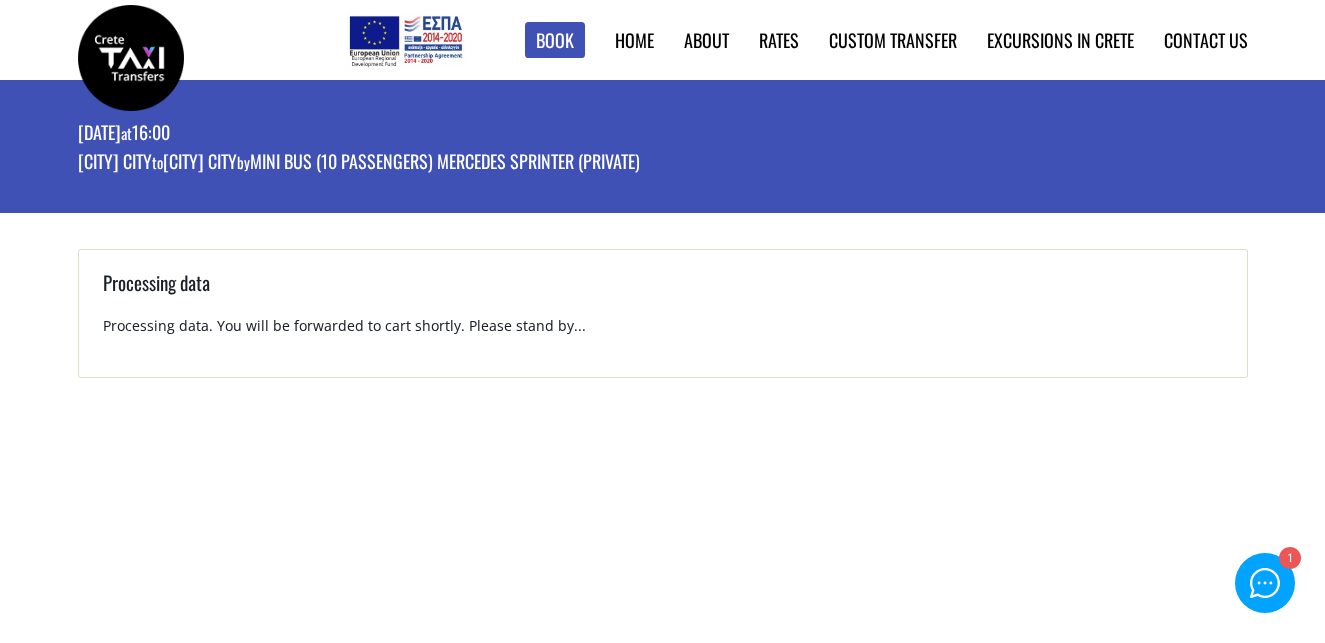scroll, scrollTop: 0, scrollLeft: 0, axis: both 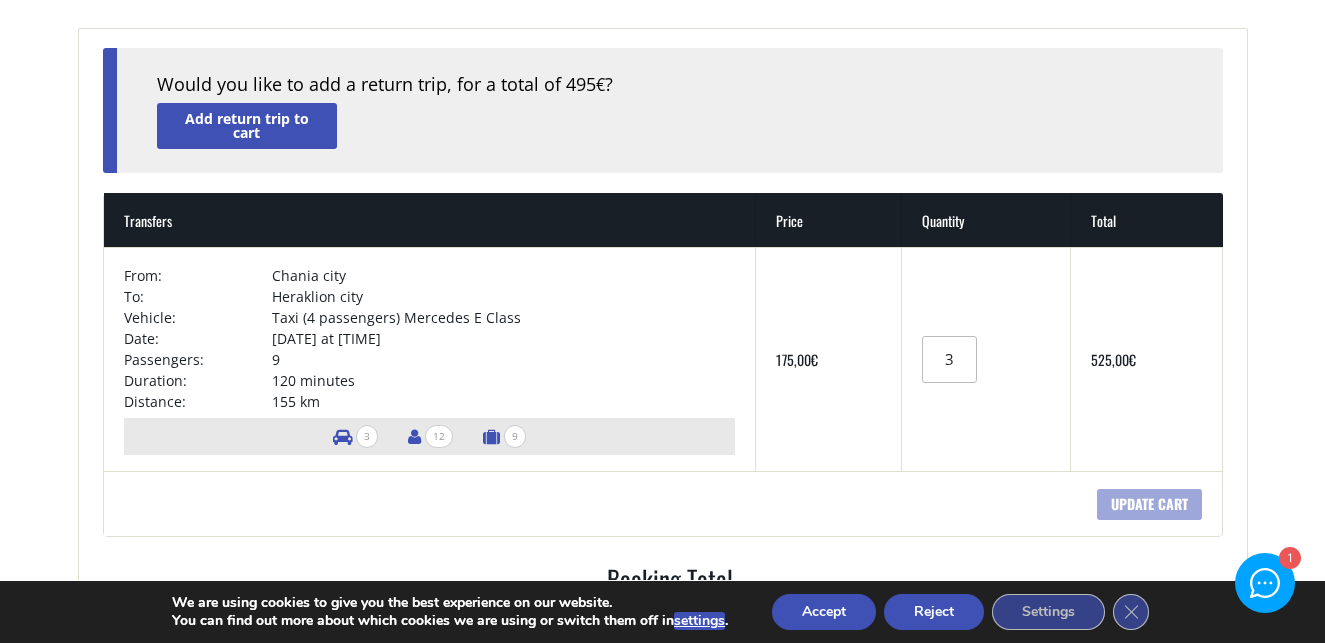 drag, startPoint x: 954, startPoint y: 361, endPoint x: 886, endPoint y: 361, distance: 68 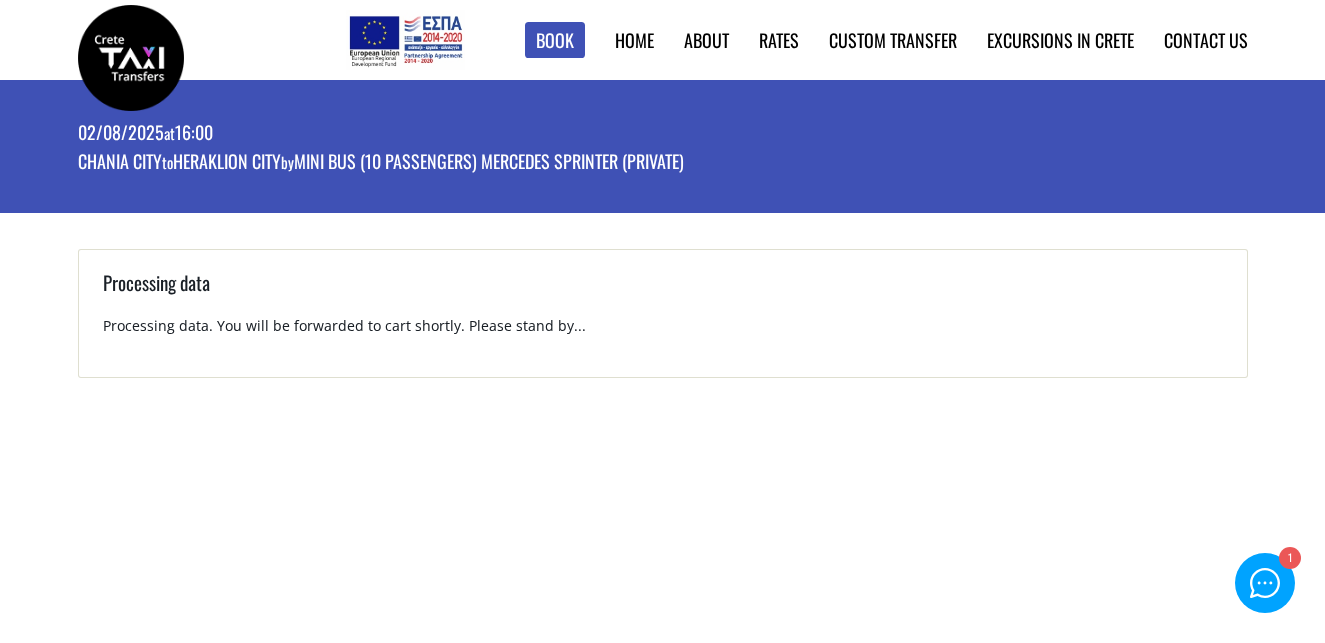 scroll, scrollTop: 0, scrollLeft: 0, axis: both 